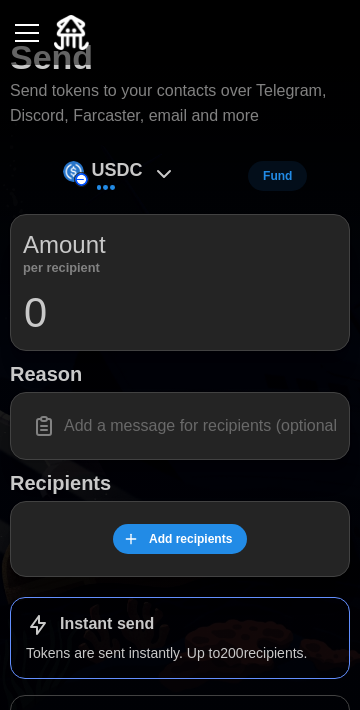 scroll, scrollTop: 0, scrollLeft: 0, axis: both 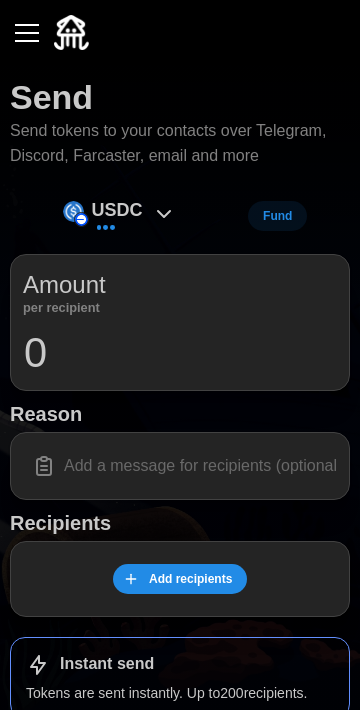 click at bounding box center (27, 33) 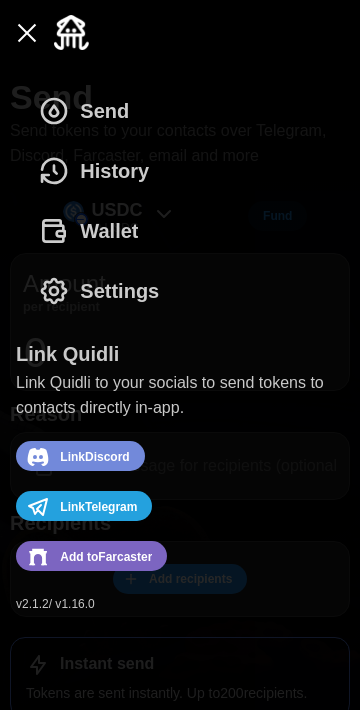 click on "Send History Wallet Settings" at bounding box center [180, 201] 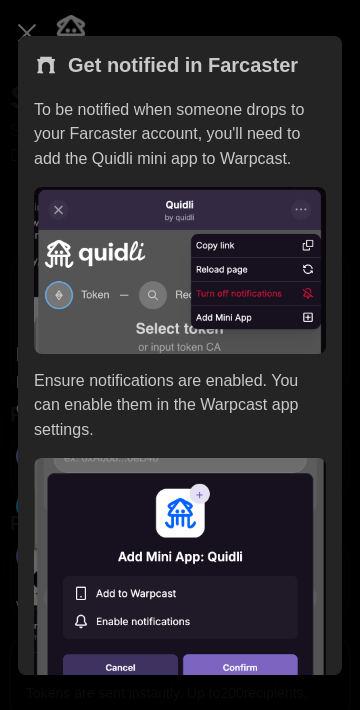 scroll, scrollTop: 110, scrollLeft: 0, axis: vertical 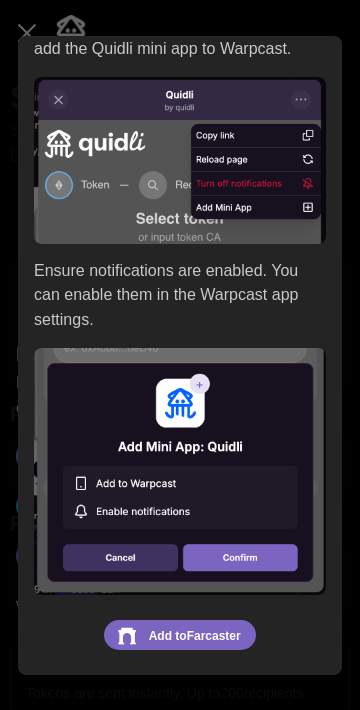 click at bounding box center [180, 471] 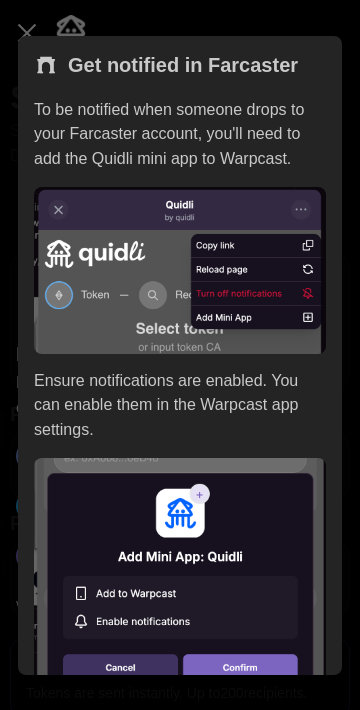 scroll, scrollTop: 110, scrollLeft: 0, axis: vertical 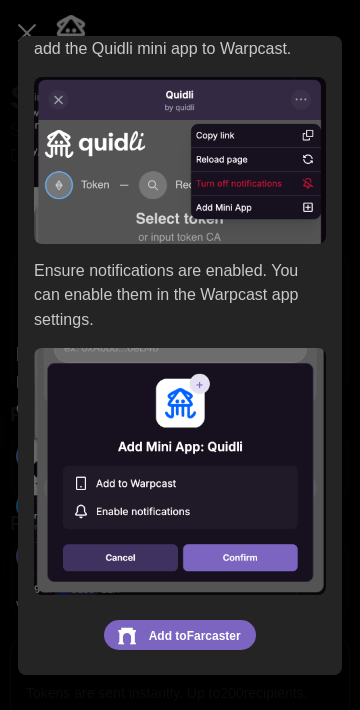 click on "Add to Farcaster" at bounding box center (195, 636) 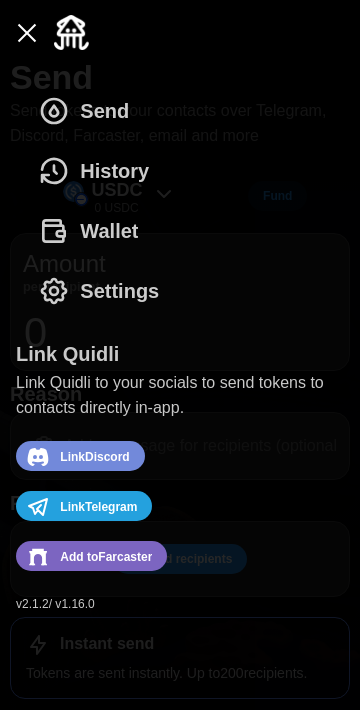scroll, scrollTop: 19, scrollLeft: 0, axis: vertical 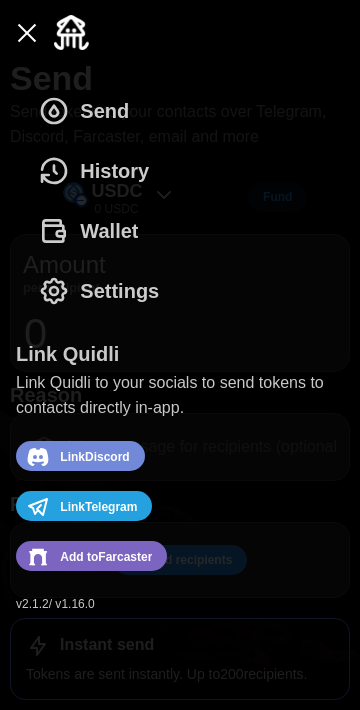 click on "Wallet" at bounding box center (93, 231) 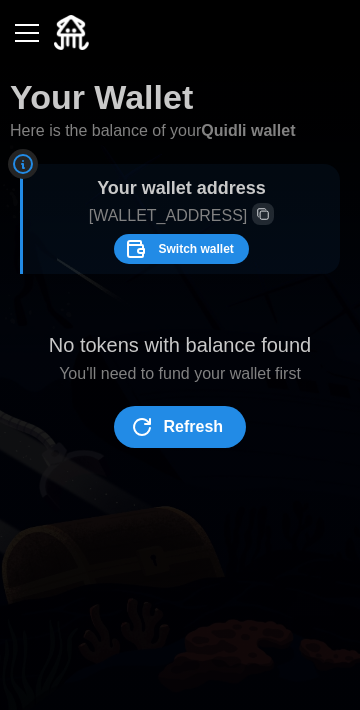 scroll, scrollTop: 0, scrollLeft: 0, axis: both 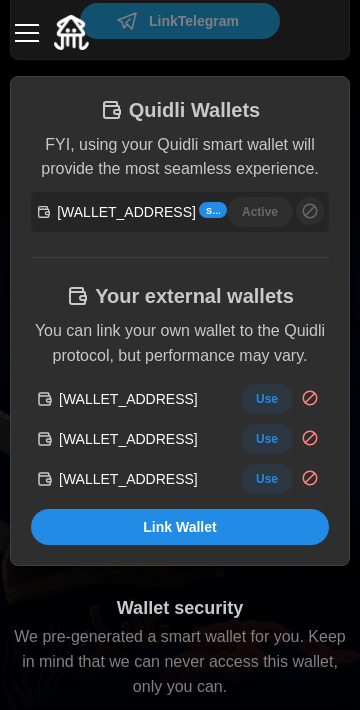 click on "Use" at bounding box center (267, 399) 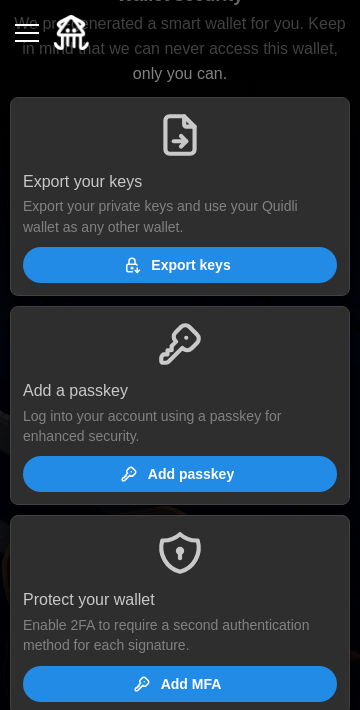 scroll, scrollTop: 1007, scrollLeft: 0, axis: vertical 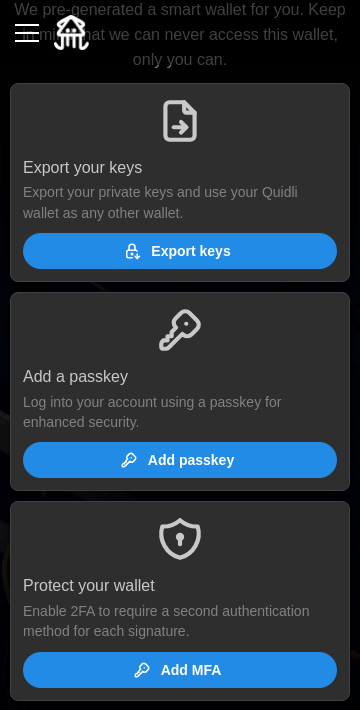 click on "Add MFA" at bounding box center [177, 670] 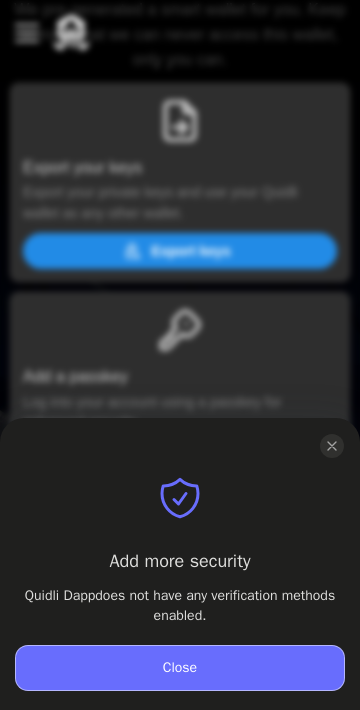 click on "Close" at bounding box center [180, 668] 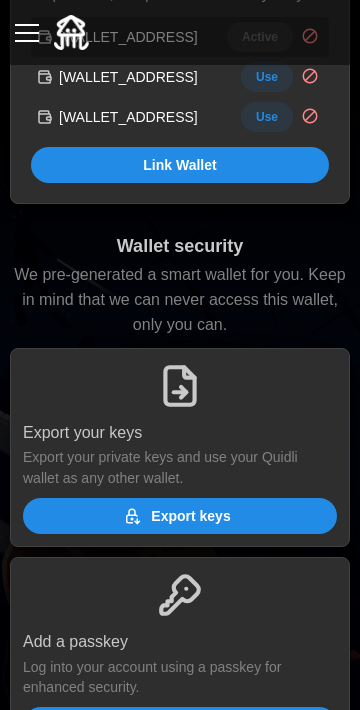scroll, scrollTop: 739, scrollLeft: 0, axis: vertical 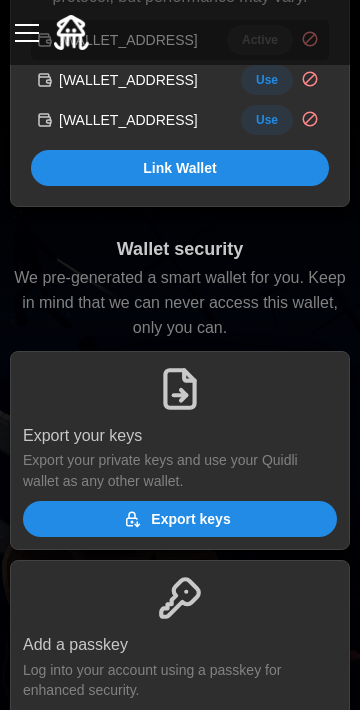 click at bounding box center (27, 33) 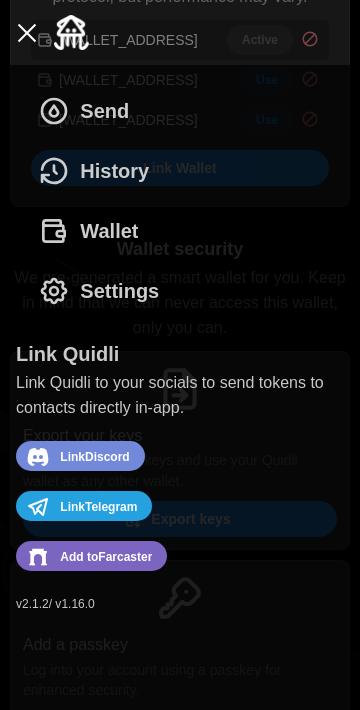 click on "Settings" at bounding box center (104, 291) 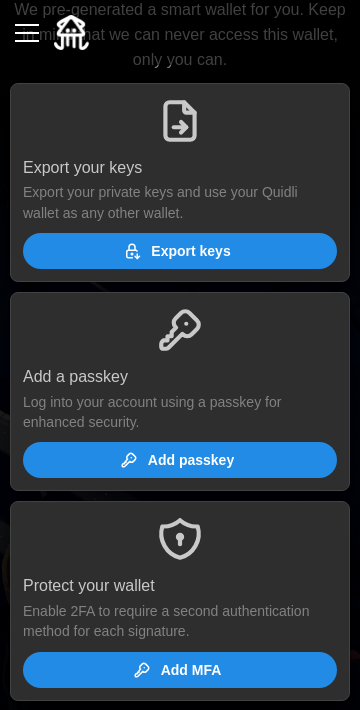 click on "Add MFA" at bounding box center [177, 670] 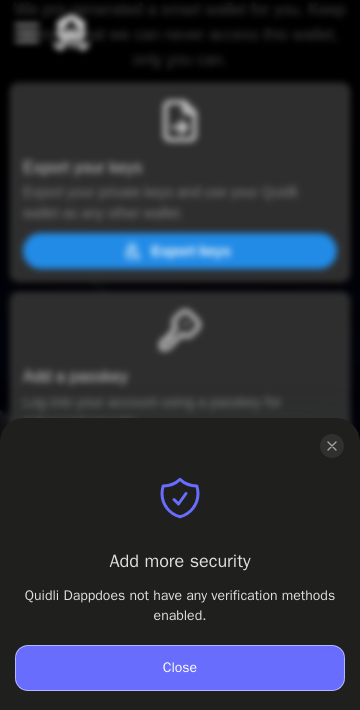 click on "Close" at bounding box center (180, 668) 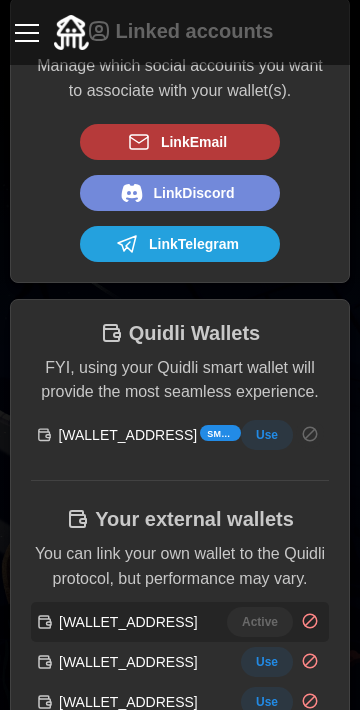 scroll, scrollTop: 0, scrollLeft: 0, axis: both 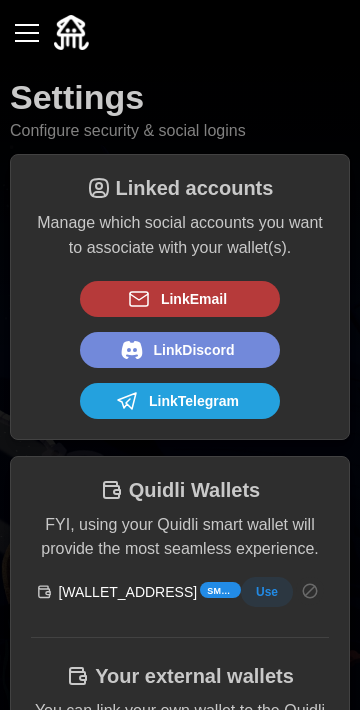 click on "Settings Configure security & social logins" at bounding box center (180, 109) 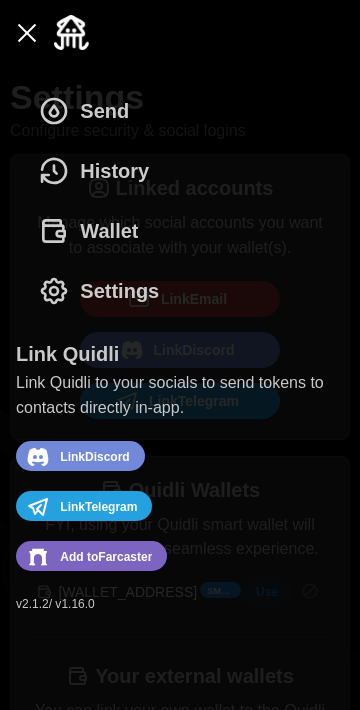 click on "Wallet" at bounding box center [93, 231] 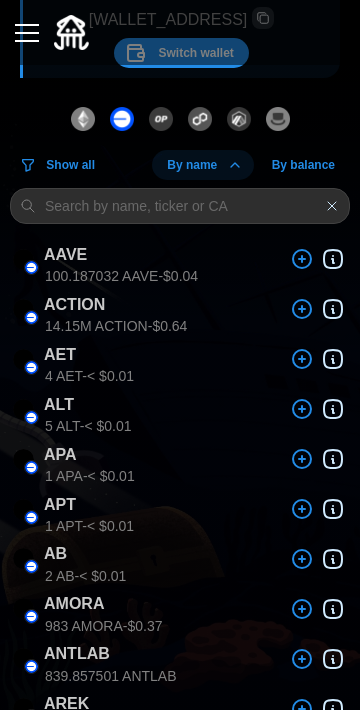 scroll, scrollTop: 0, scrollLeft: 0, axis: both 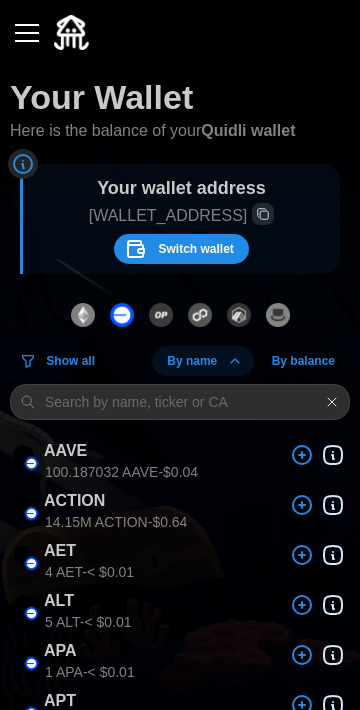 click on "By balance" at bounding box center [303, 361] 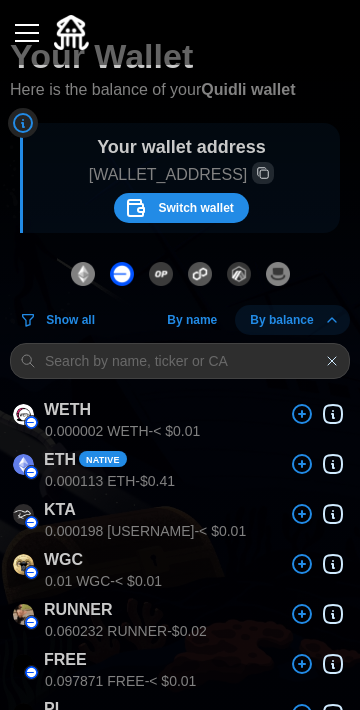 scroll, scrollTop: 76, scrollLeft: 0, axis: vertical 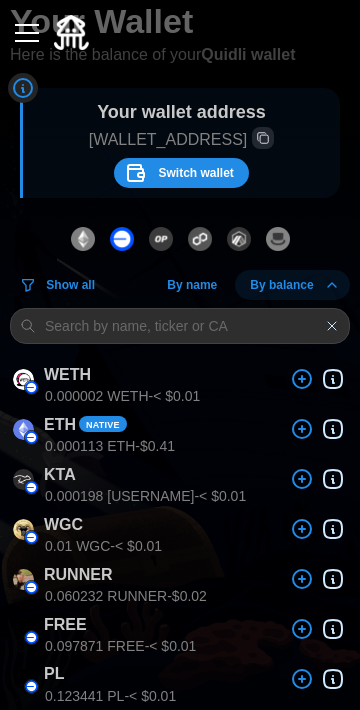 click 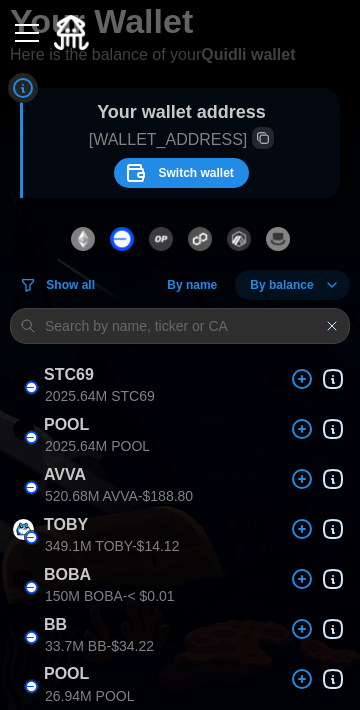 click on "Show all" at bounding box center (70, 285) 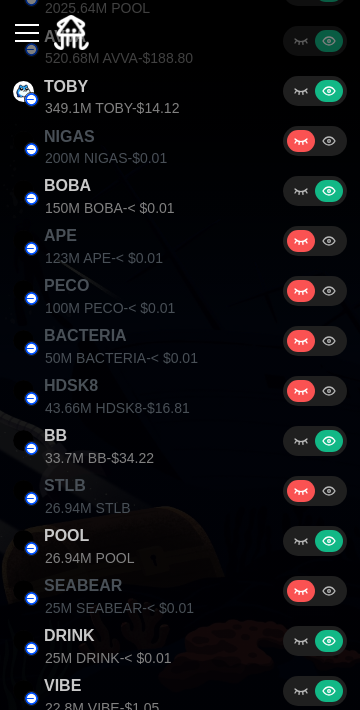 scroll, scrollTop: 565, scrollLeft: 0, axis: vertical 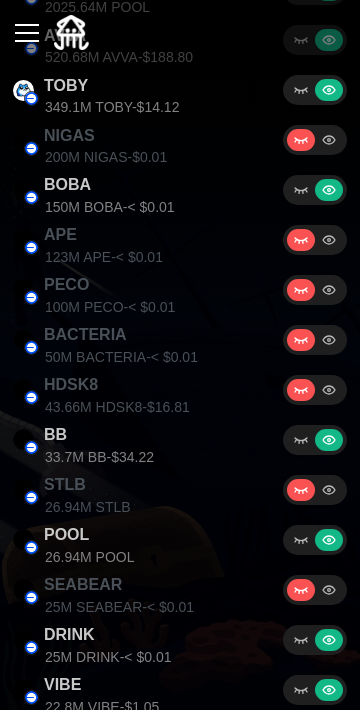 click 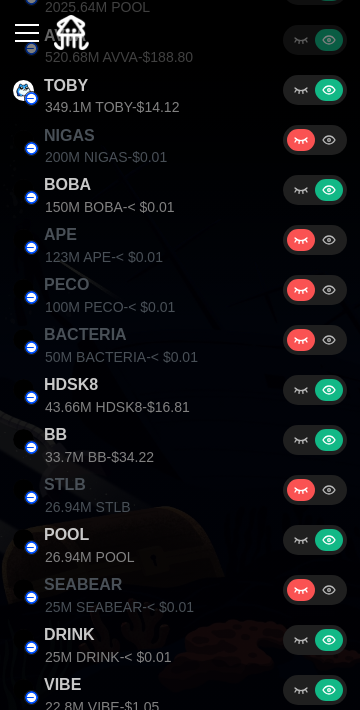 click 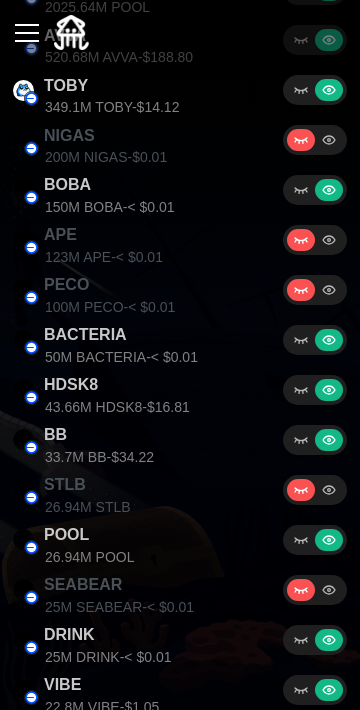 click 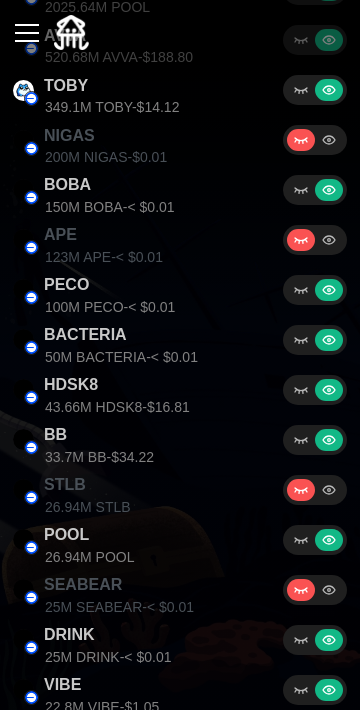 click 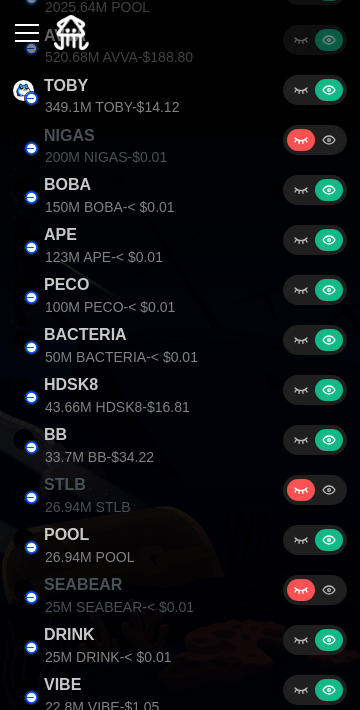 click 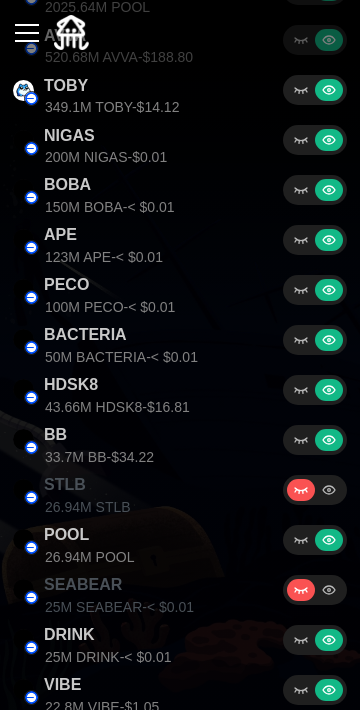 click 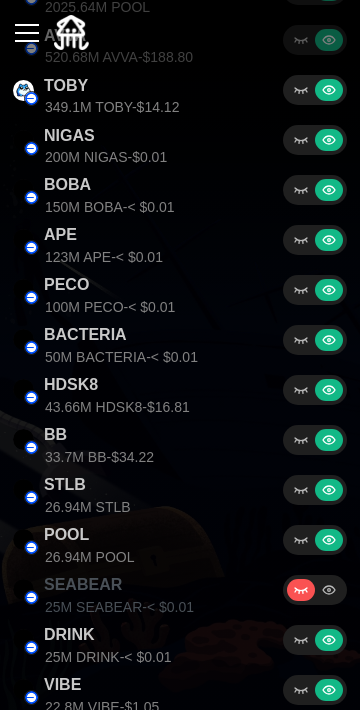 click 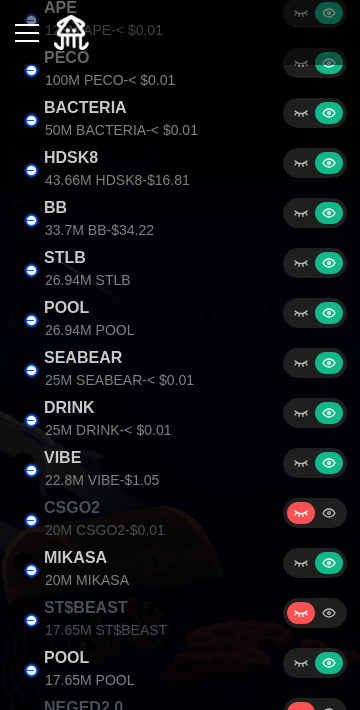 scroll, scrollTop: 792, scrollLeft: 0, axis: vertical 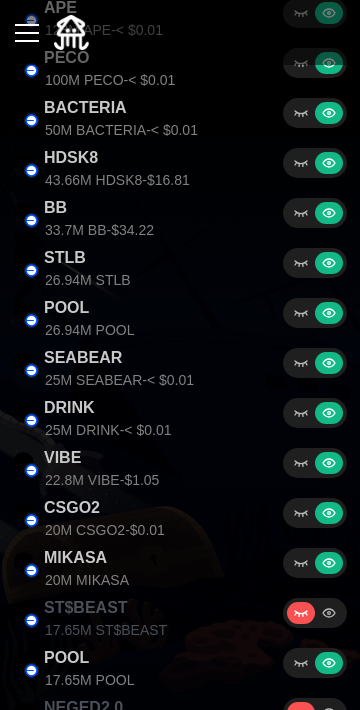 click 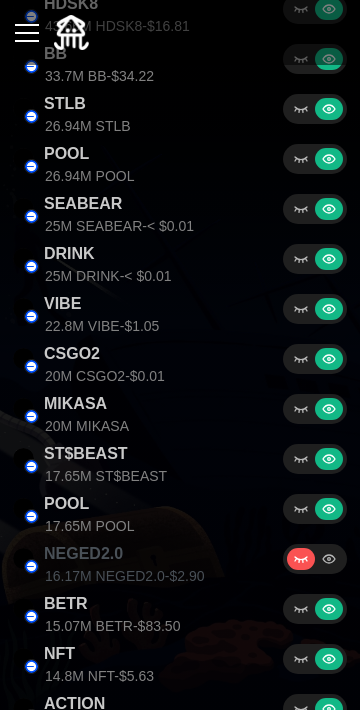 scroll, scrollTop: 948, scrollLeft: 0, axis: vertical 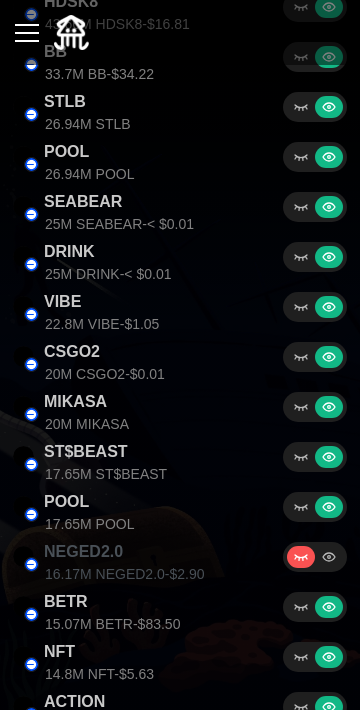 click 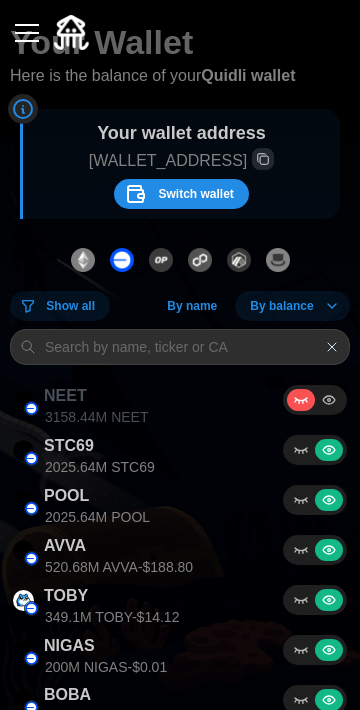 scroll, scrollTop: 0, scrollLeft: 0, axis: both 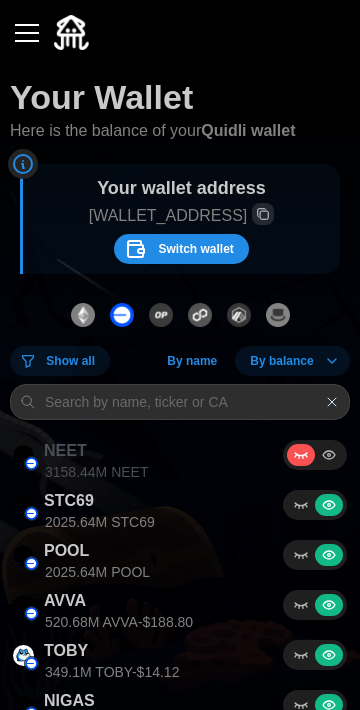 click on "Your wallet address [WALLET_ADDRESS] Switch wallet" at bounding box center [180, 219] 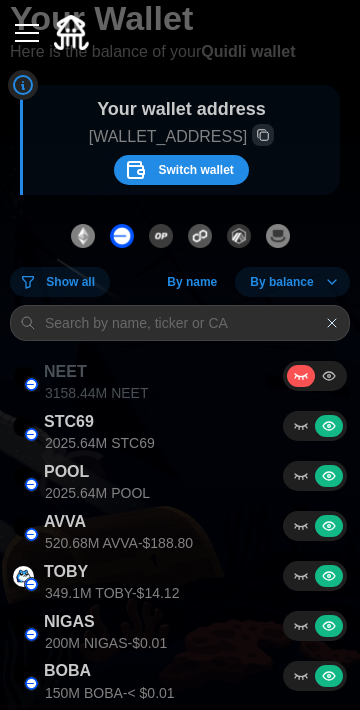 scroll, scrollTop: 86, scrollLeft: 0, axis: vertical 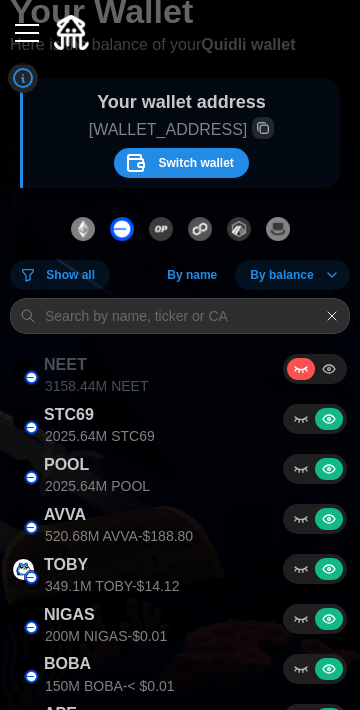 click on "Your wallet address [WALLET_ADDRESS] Switch wallet" at bounding box center (180, 133) 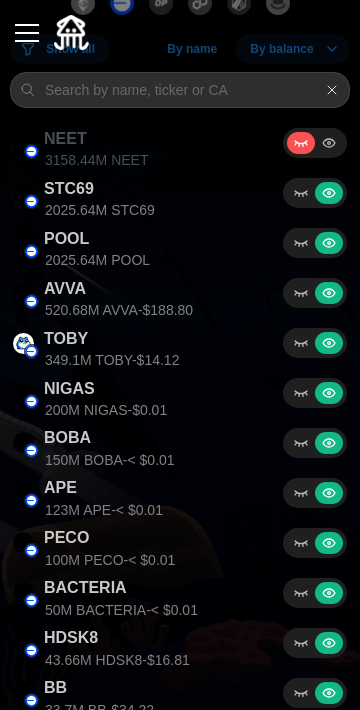 scroll, scrollTop: 313, scrollLeft: 0, axis: vertical 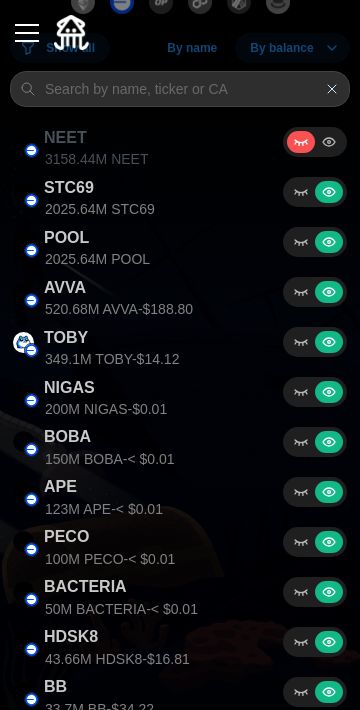click 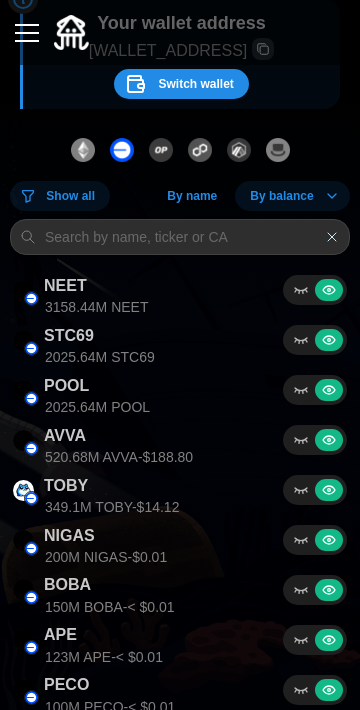 scroll, scrollTop: 0, scrollLeft: 0, axis: both 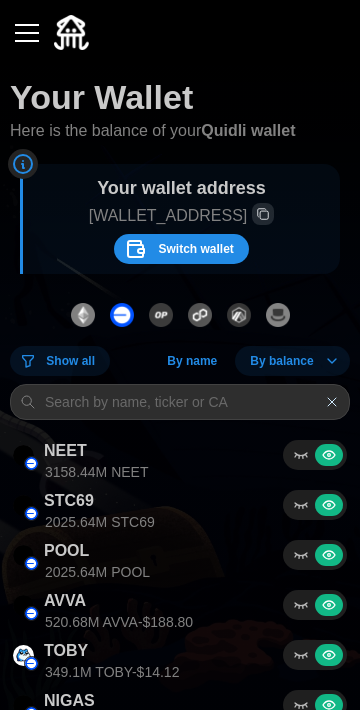 click on "By name" at bounding box center [192, 361] 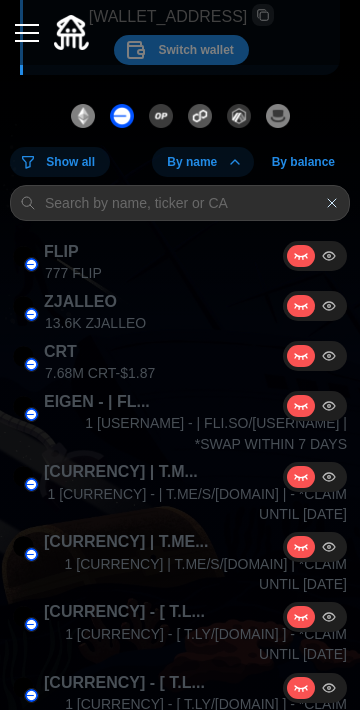 scroll, scrollTop: 196, scrollLeft: 0, axis: vertical 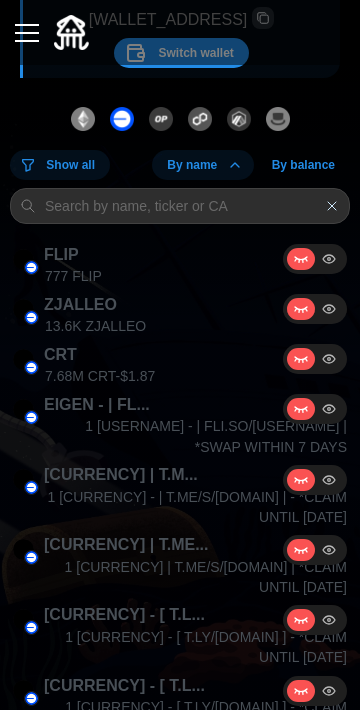 click at bounding box center [329, 259] 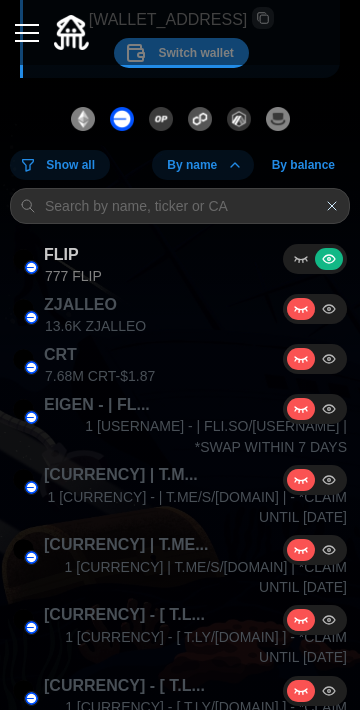 click 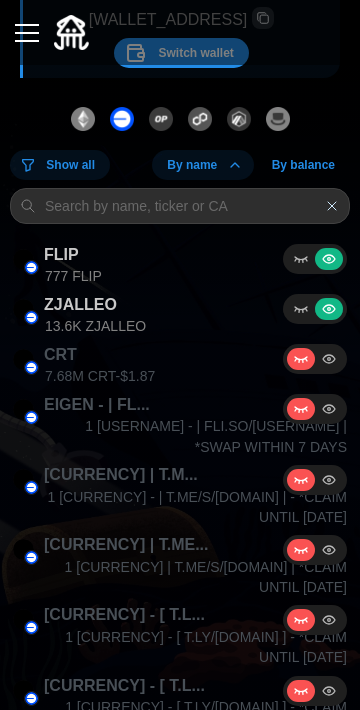 click 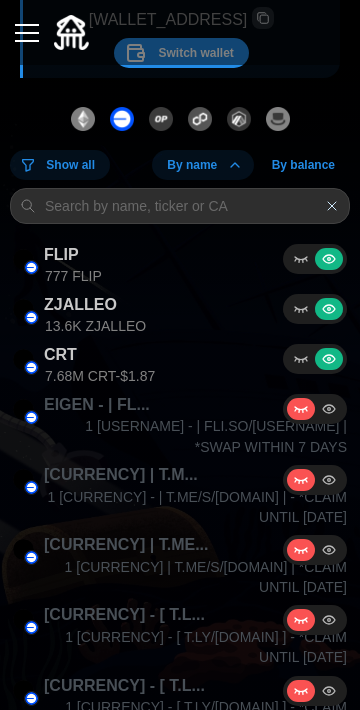 click 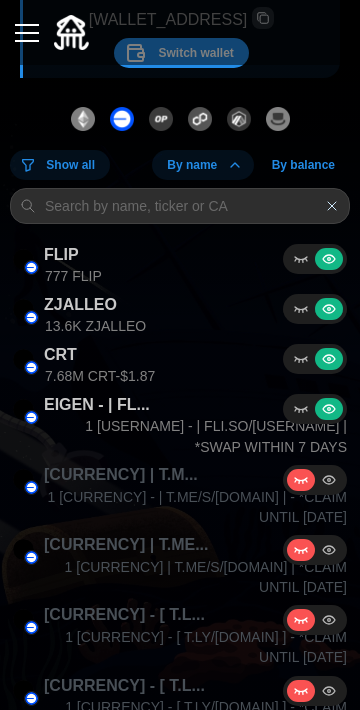 click at bounding box center [329, 409] 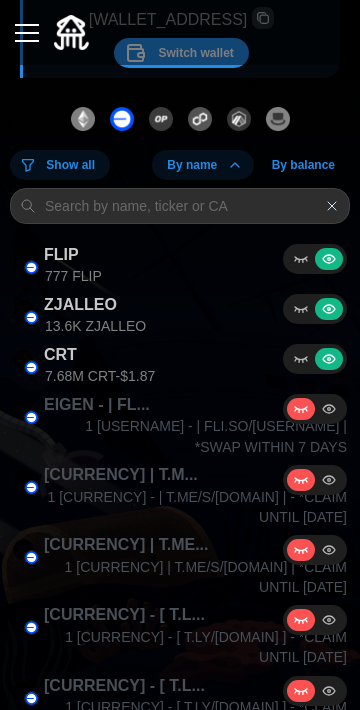 click 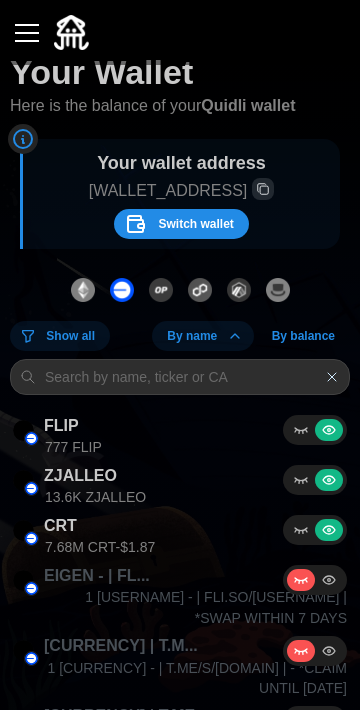 scroll, scrollTop: 0, scrollLeft: 0, axis: both 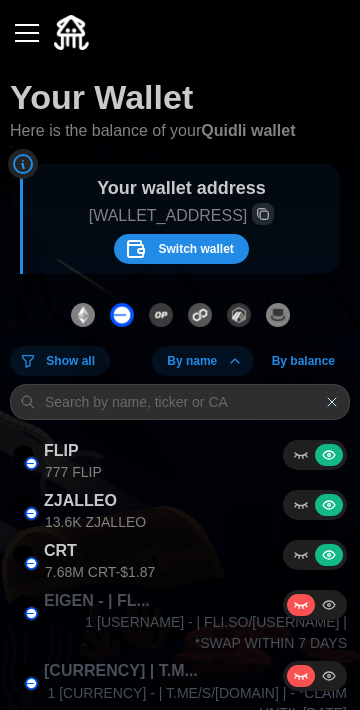 click on "By name" at bounding box center [205, 361] 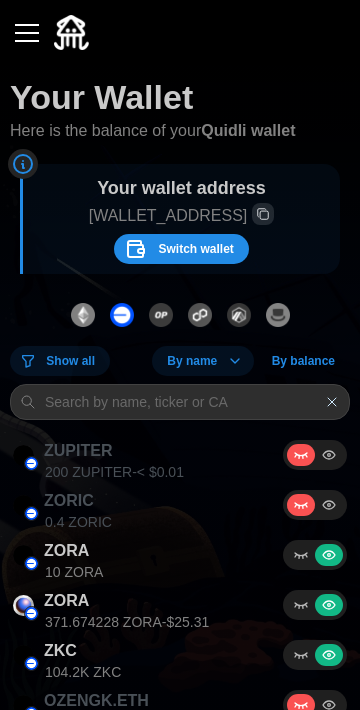 click 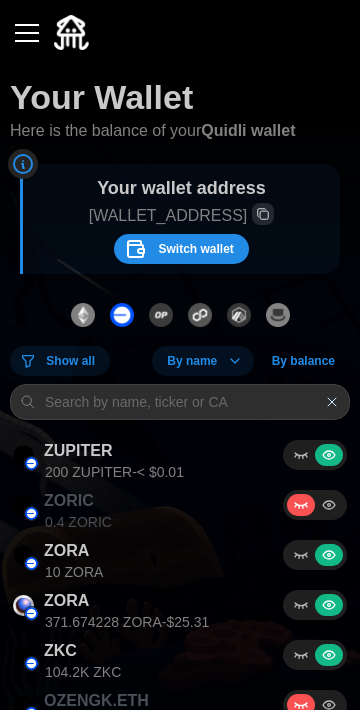 click 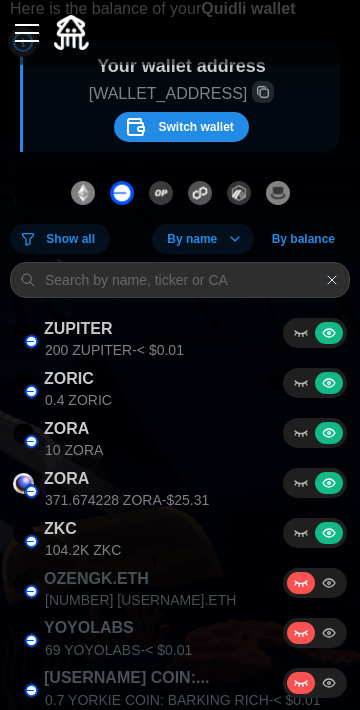 scroll, scrollTop: 137, scrollLeft: 0, axis: vertical 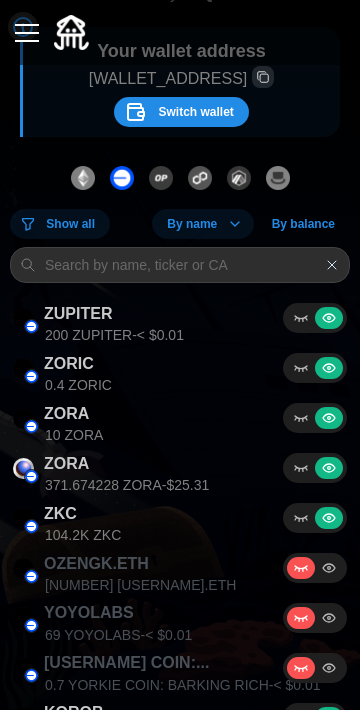 click at bounding box center (329, 568) 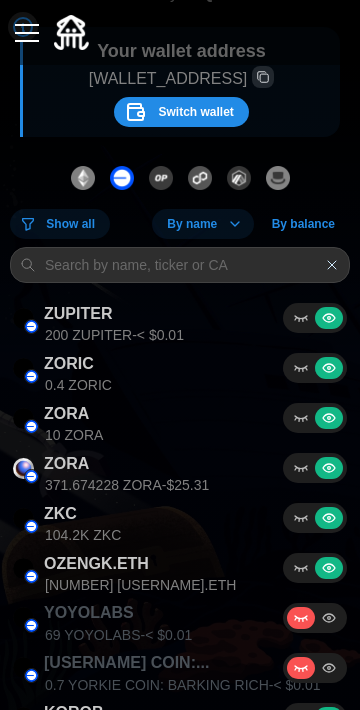 click 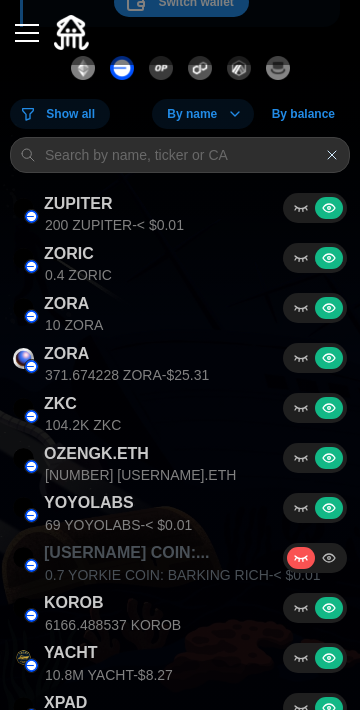scroll, scrollTop: 253, scrollLeft: 0, axis: vertical 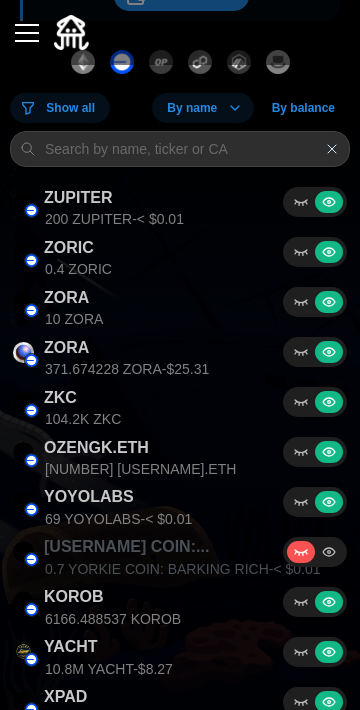 click at bounding box center (329, 552) 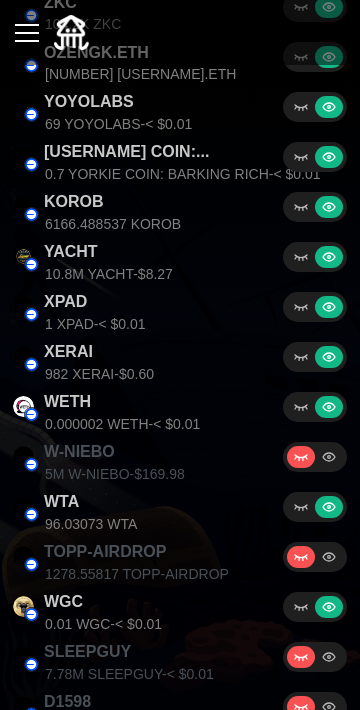 scroll, scrollTop: 650, scrollLeft: 0, axis: vertical 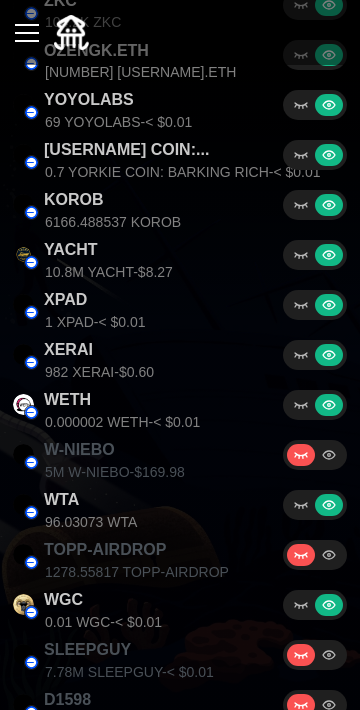 click 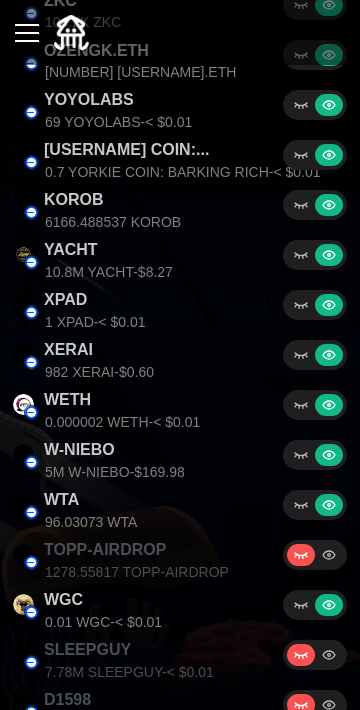 click 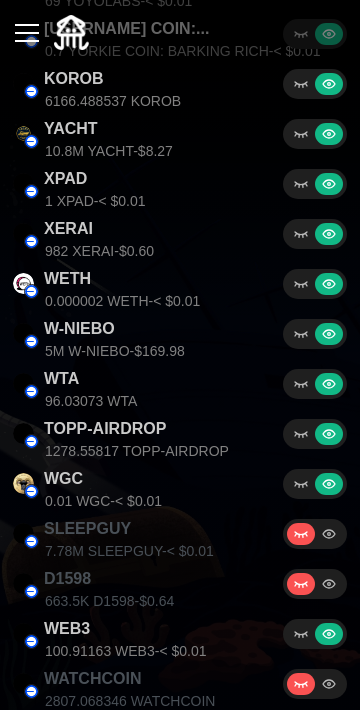scroll, scrollTop: 783, scrollLeft: 0, axis: vertical 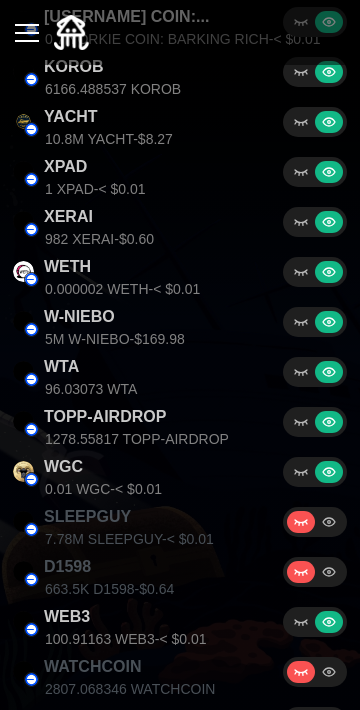 click at bounding box center [329, 522] 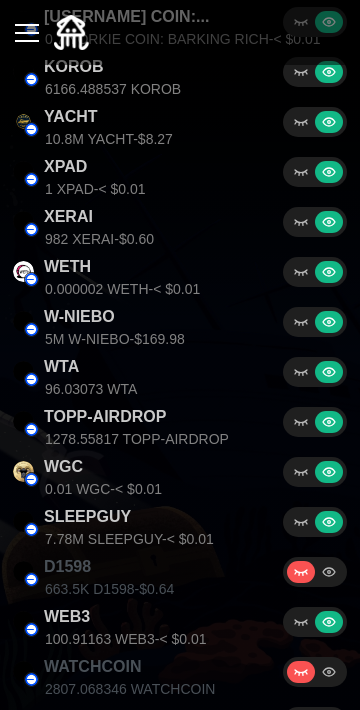 click 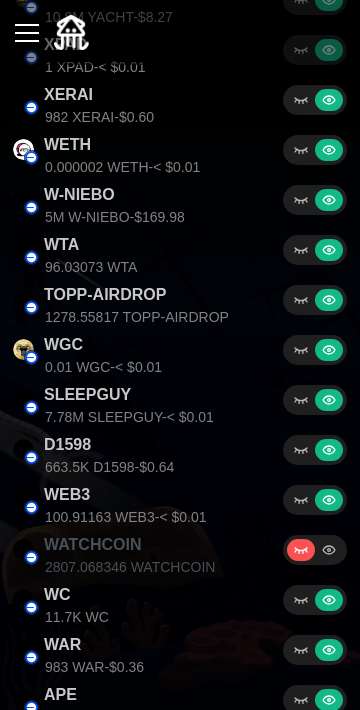 scroll, scrollTop: 912, scrollLeft: 0, axis: vertical 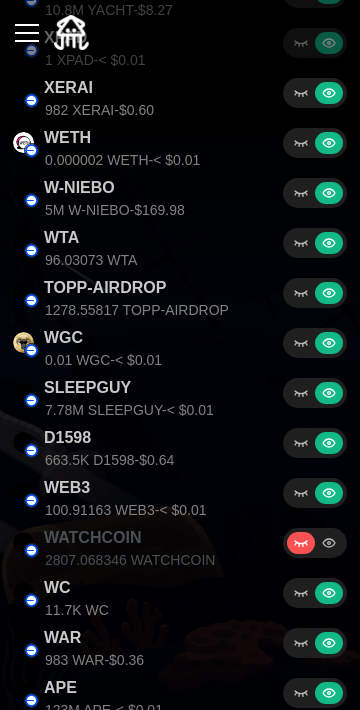 click 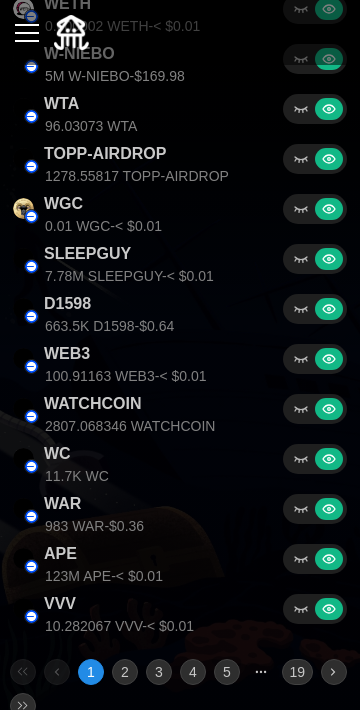 scroll, scrollTop: 1132, scrollLeft: 0, axis: vertical 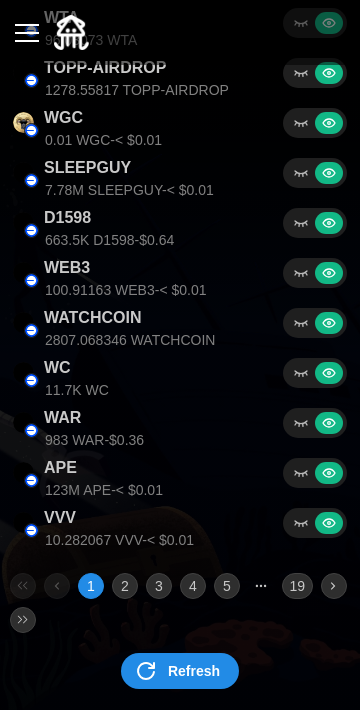 click on "Refresh" at bounding box center [194, 671] 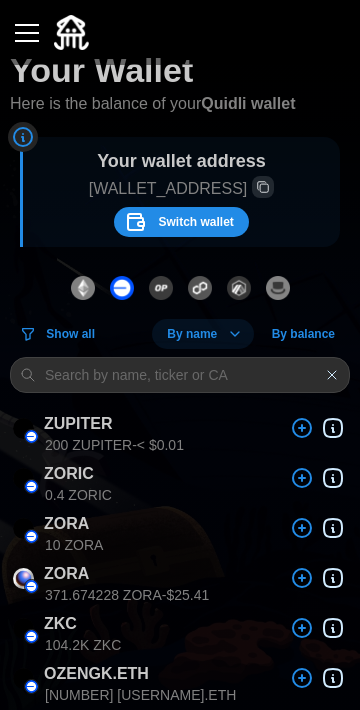 scroll, scrollTop: 74, scrollLeft: 0, axis: vertical 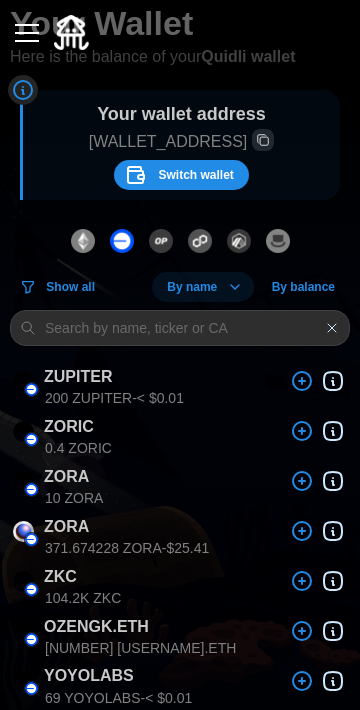 click on "Show all" at bounding box center (70, 287) 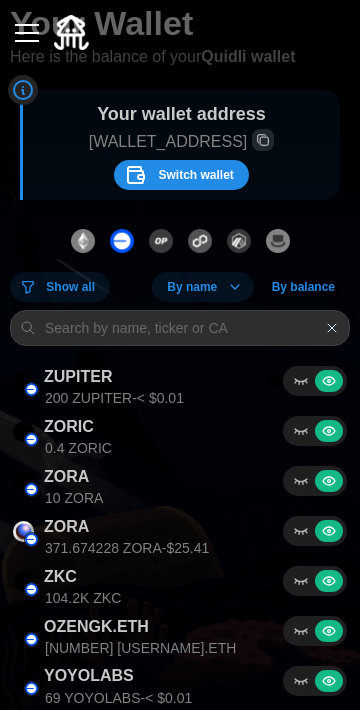 click on "Show all" at bounding box center (70, 287) 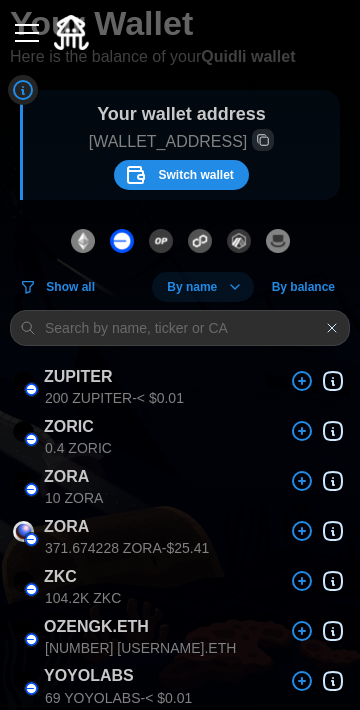 click on "Show all" at bounding box center [70, 287] 